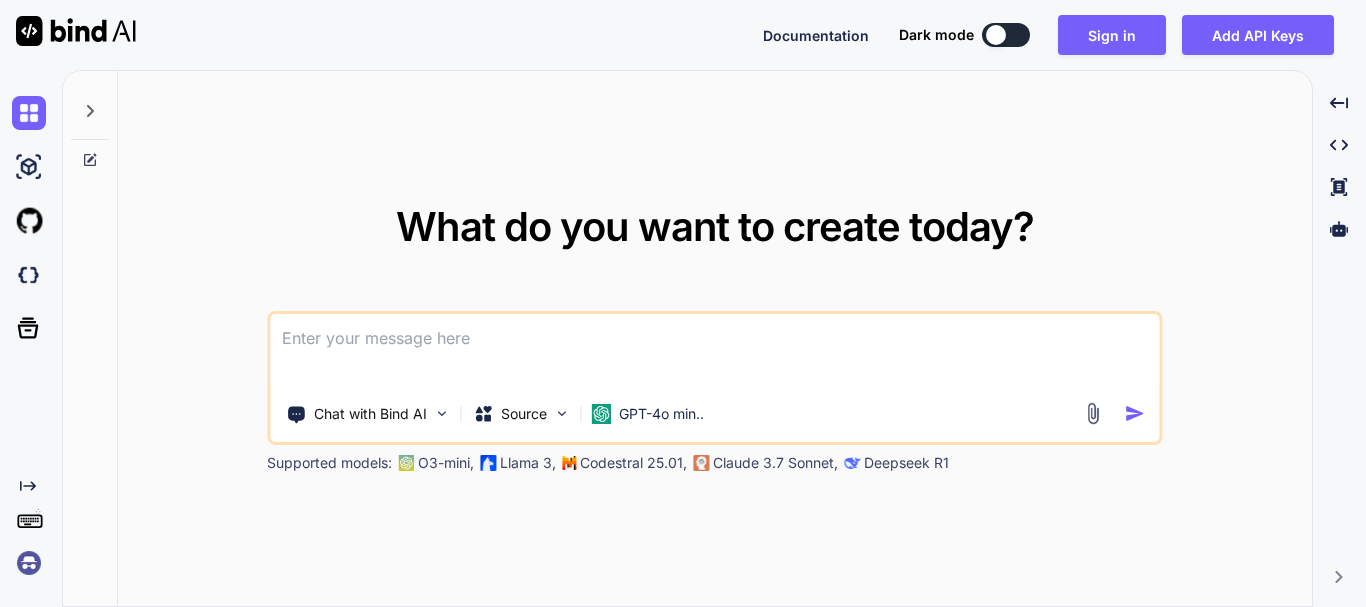 scroll, scrollTop: 0, scrollLeft: 0, axis: both 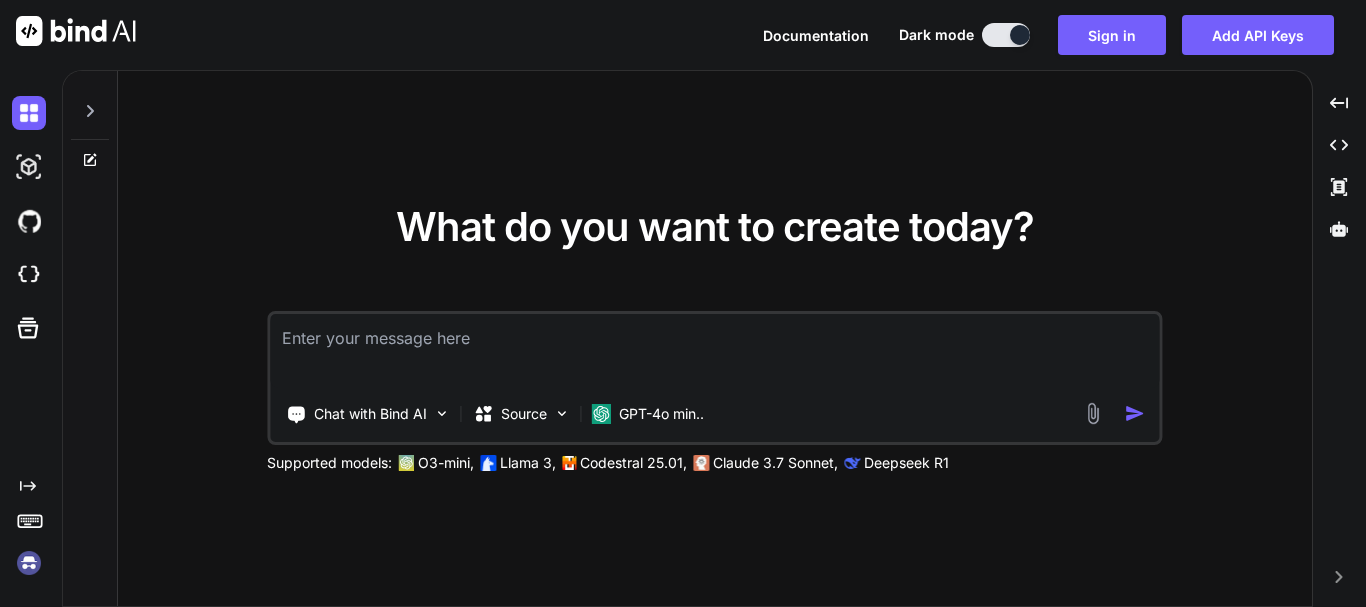 click at bounding box center (1092, 413) 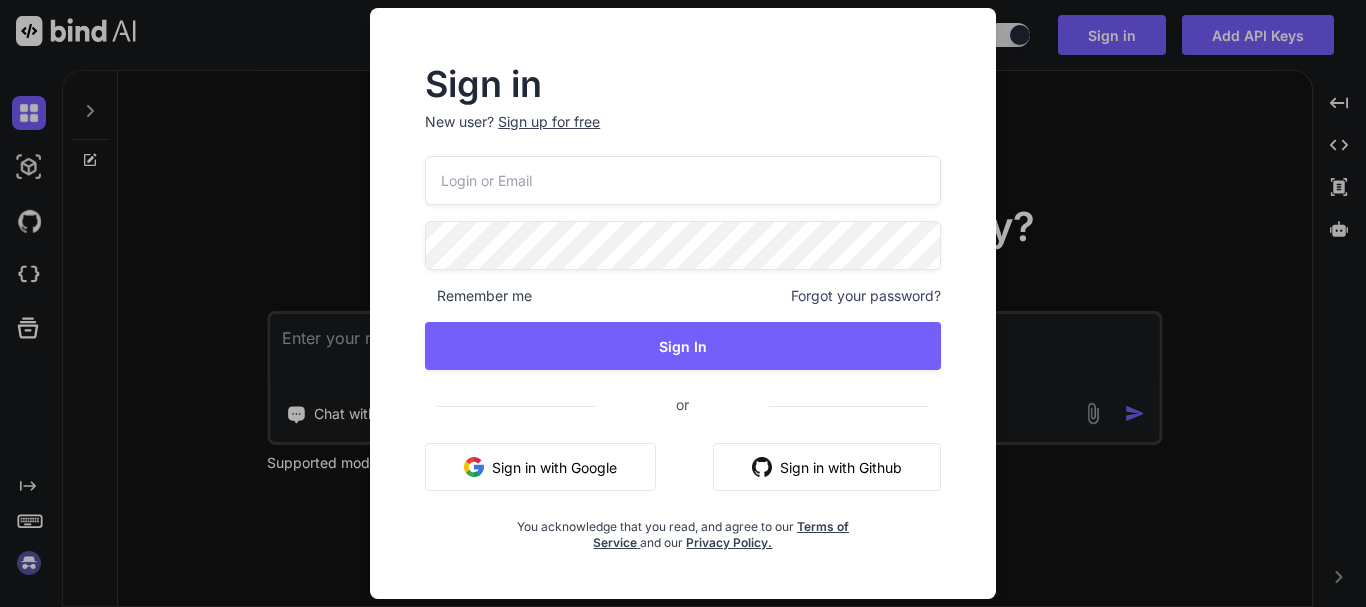 click on "Sign in with Google" at bounding box center [540, 467] 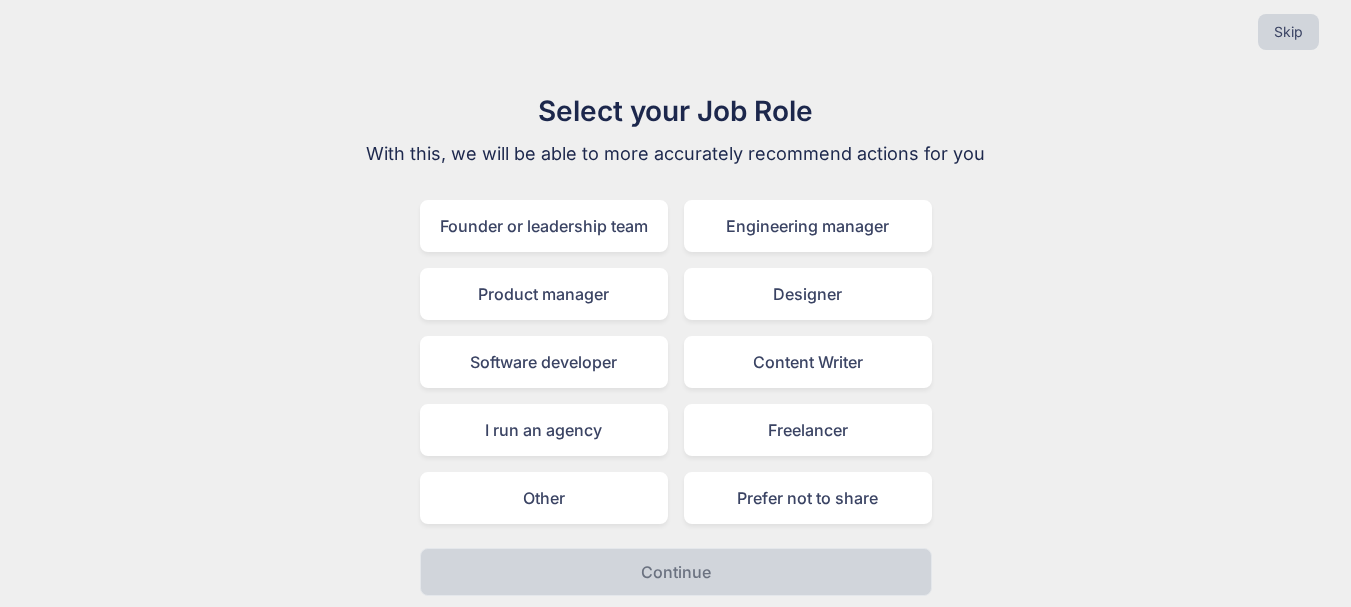 scroll, scrollTop: 23, scrollLeft: 0, axis: vertical 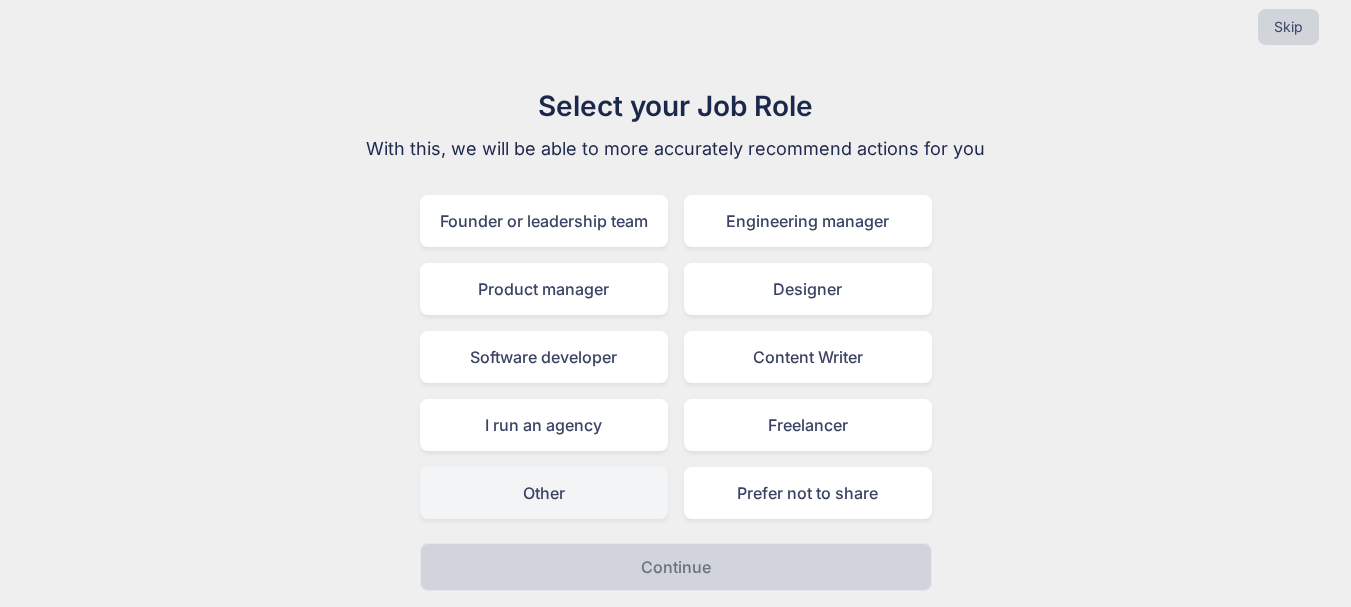 click on "Other" at bounding box center [544, 493] 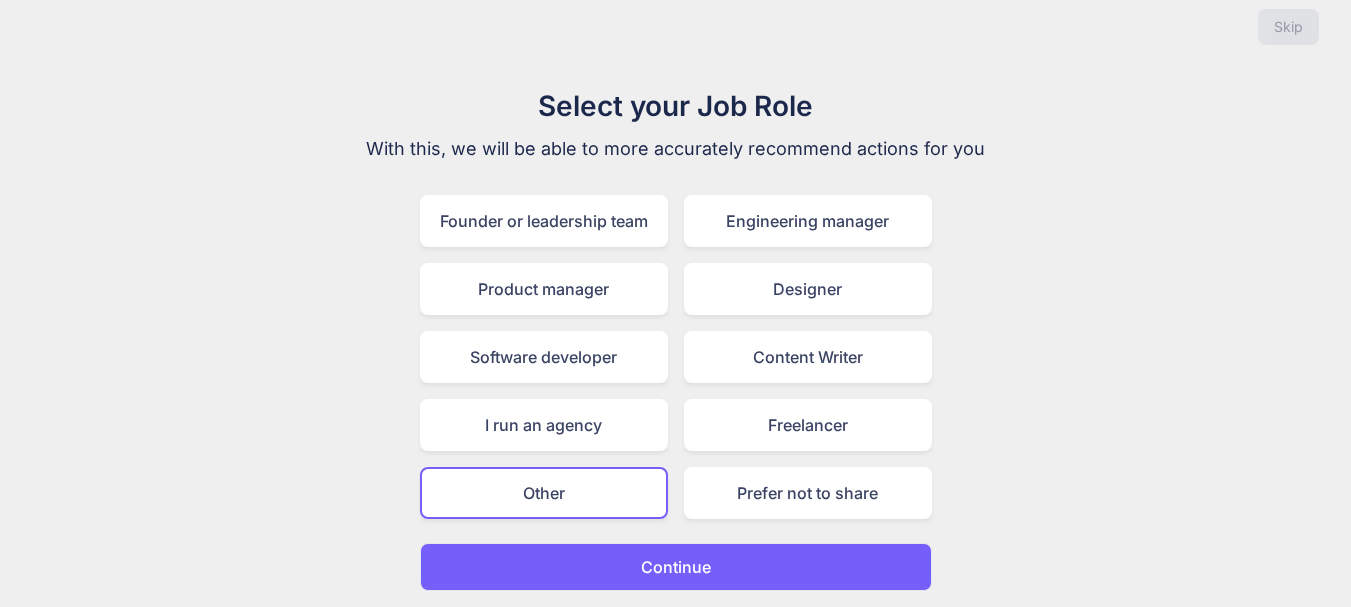 click on "Continue" at bounding box center (676, 567) 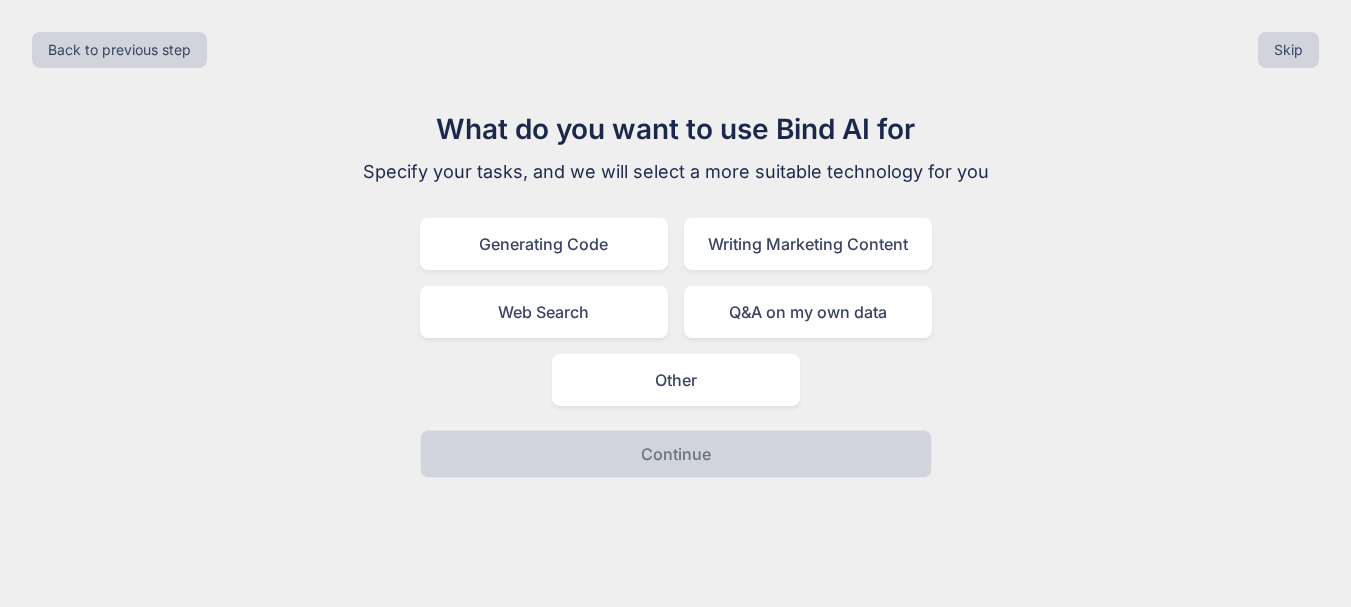 scroll, scrollTop: 0, scrollLeft: 0, axis: both 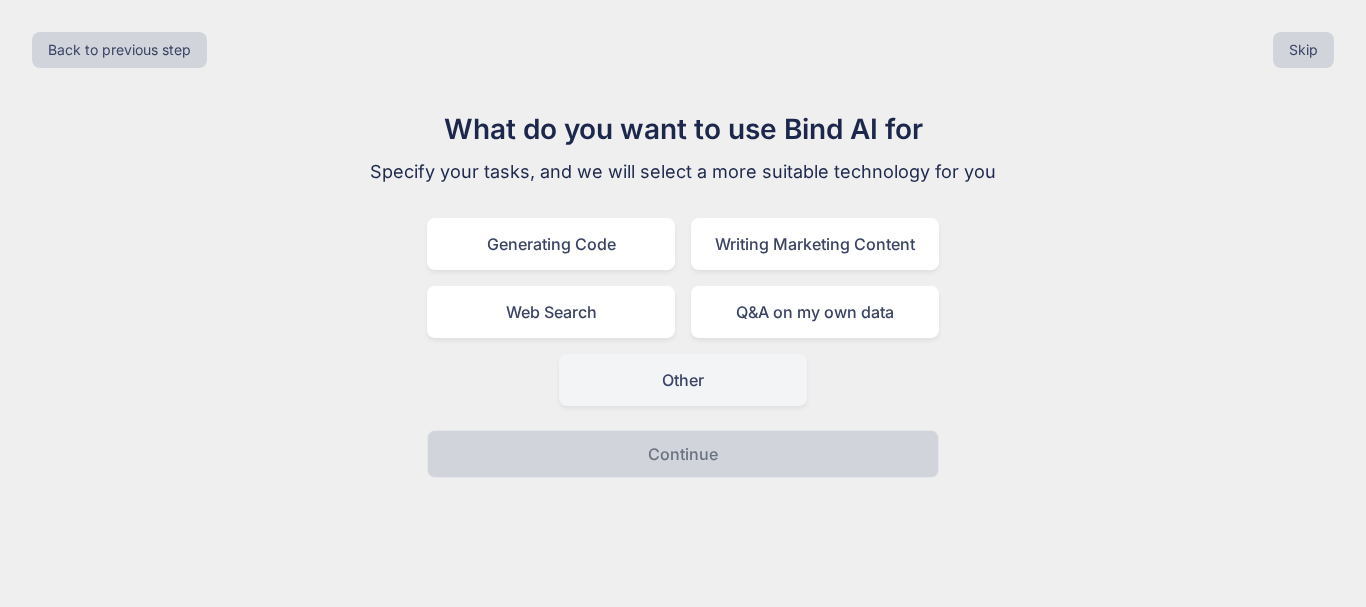 click on "Other" at bounding box center (683, 380) 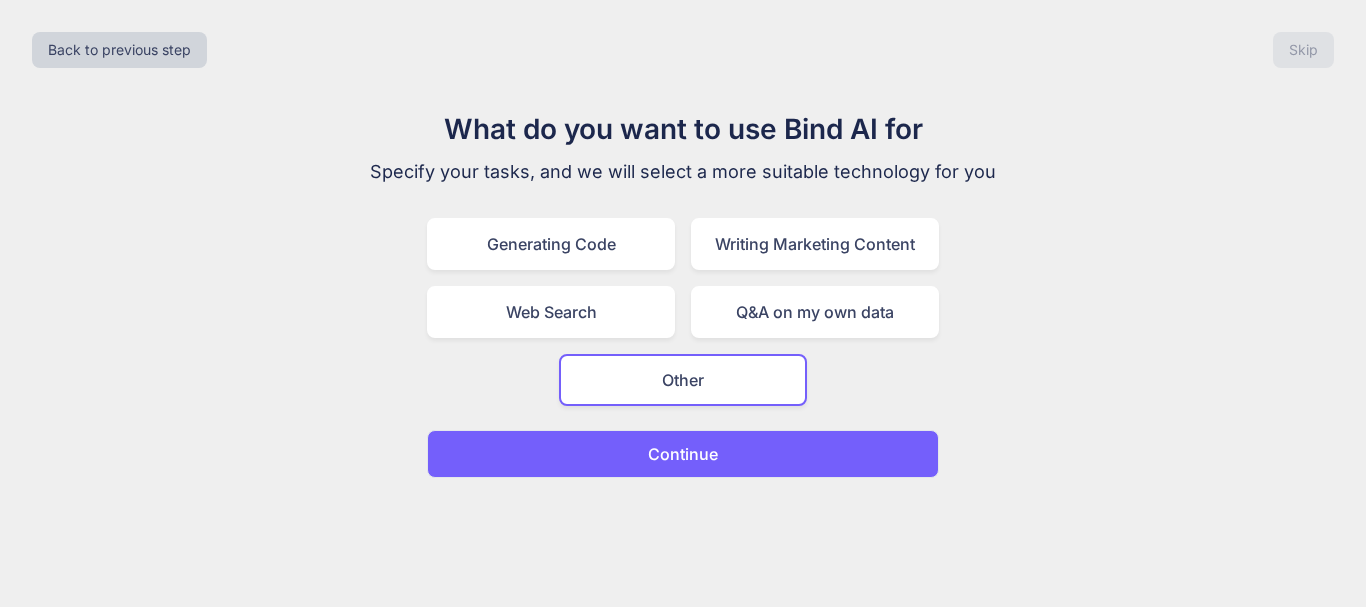 click on "Continue" at bounding box center (683, 454) 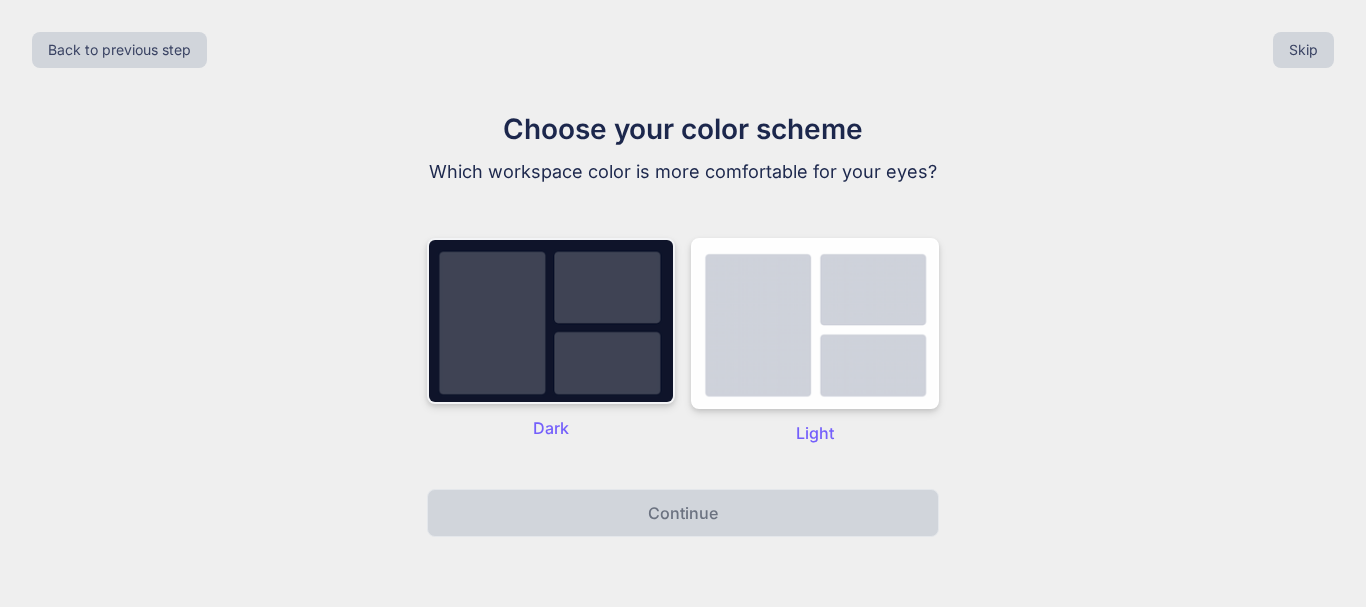 click at bounding box center (551, 321) 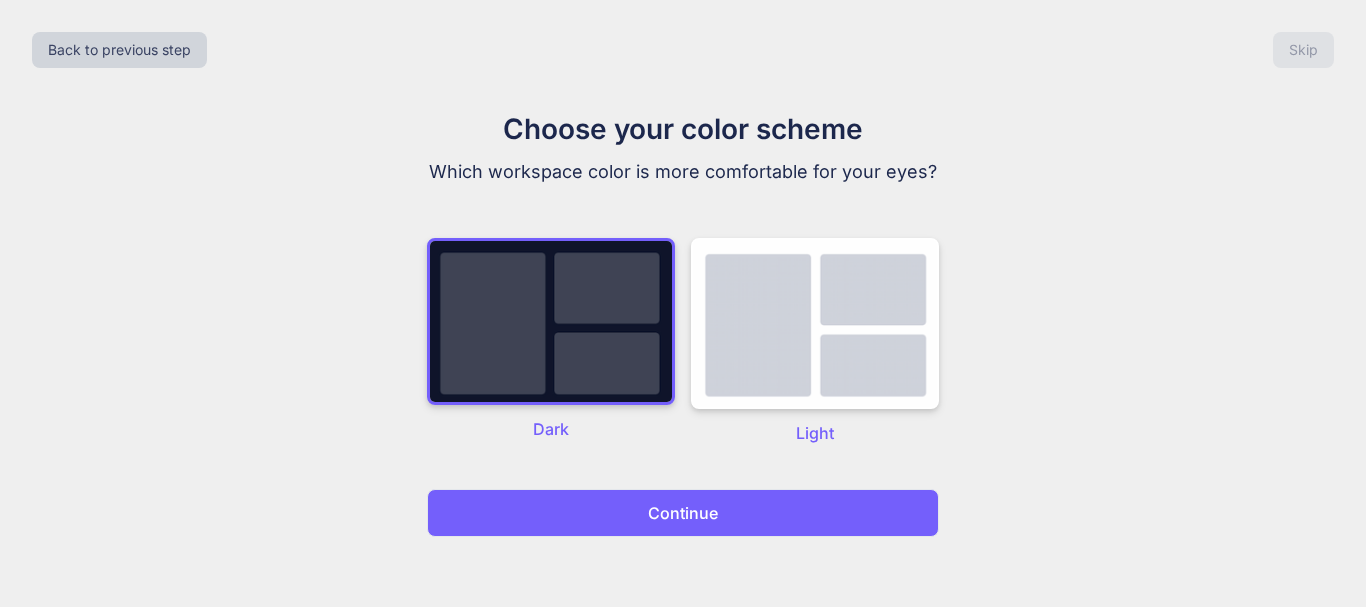 click on "Continue" at bounding box center (683, 513) 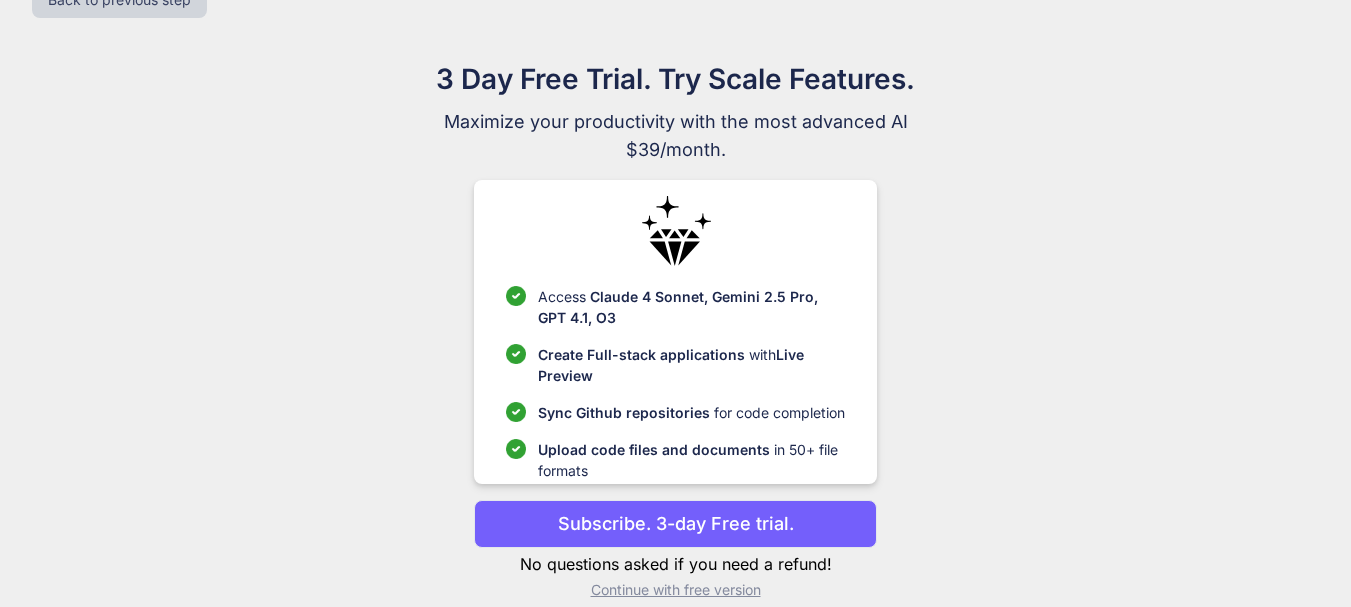 scroll, scrollTop: 75, scrollLeft: 0, axis: vertical 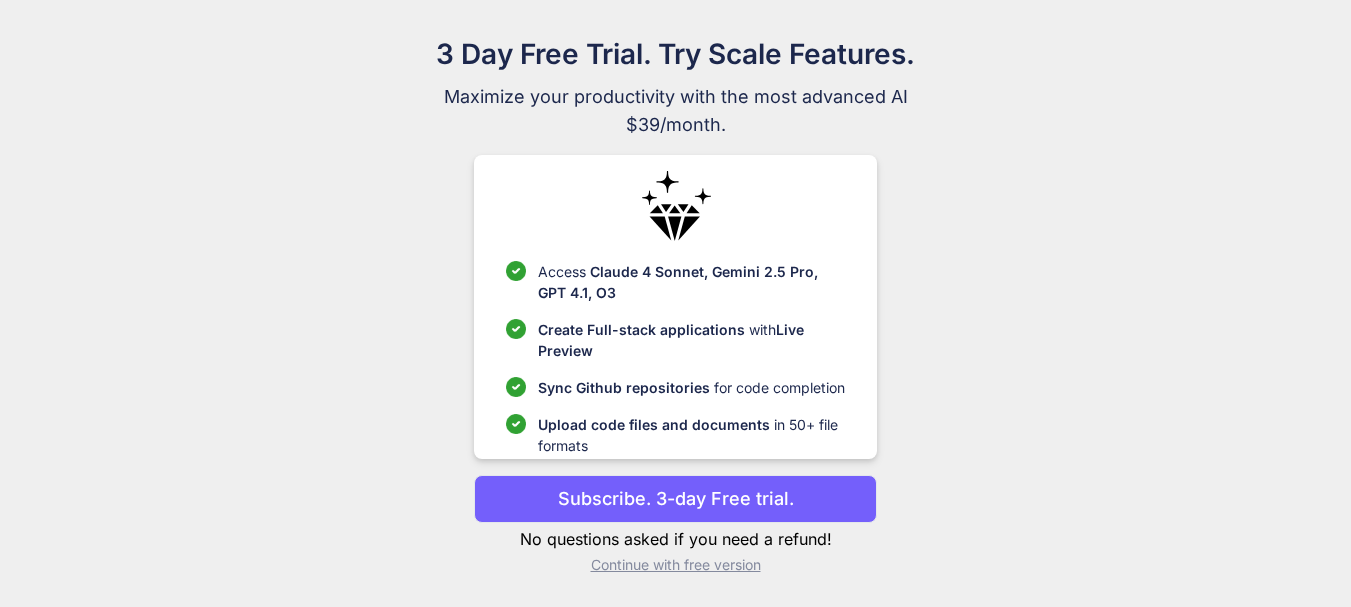 click on "Continue with free version" at bounding box center (675, 565) 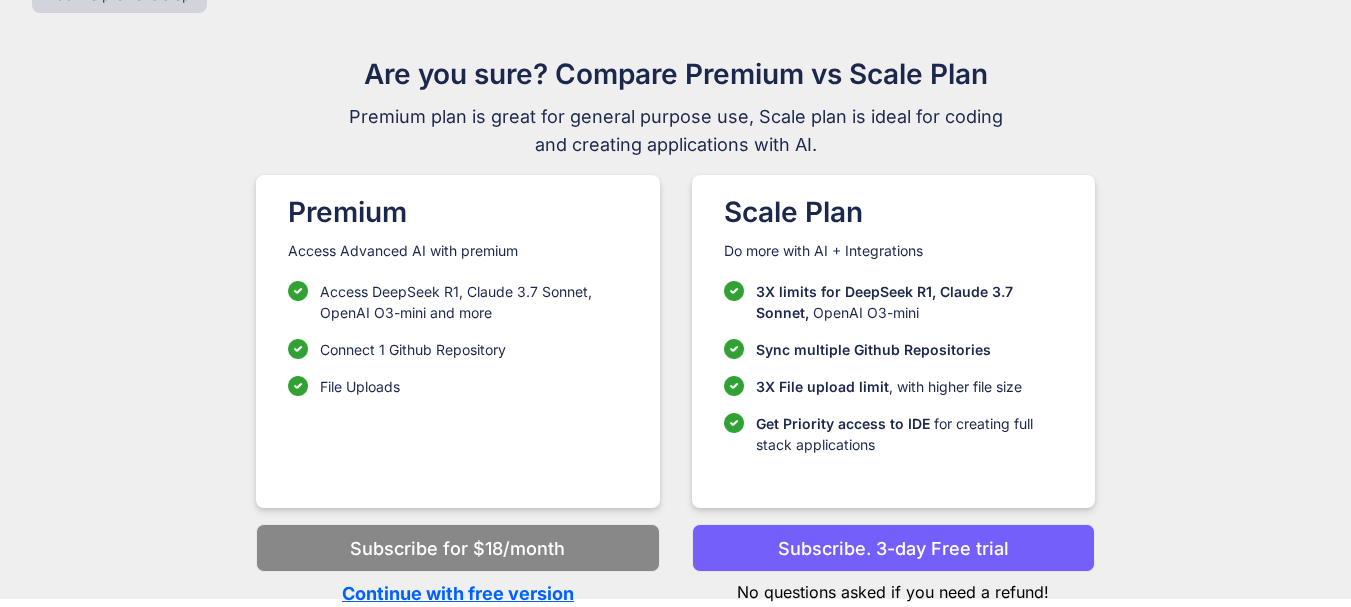 click on "Continue with free version" at bounding box center [457, 593] 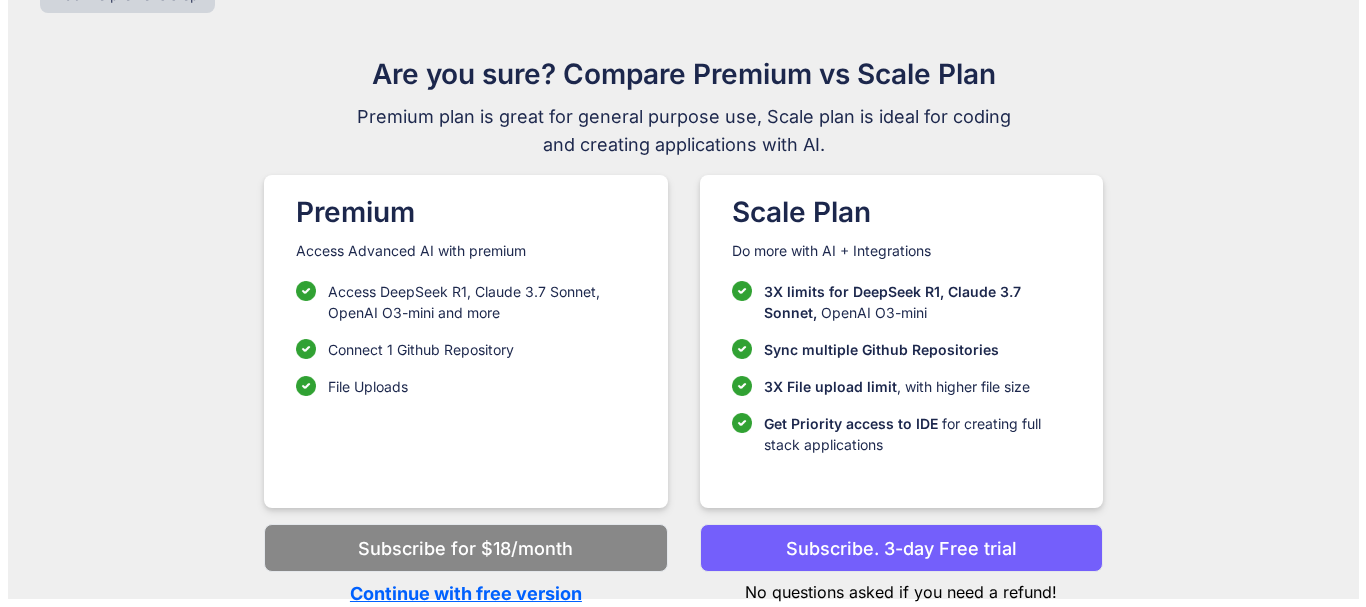 scroll, scrollTop: 0, scrollLeft: 0, axis: both 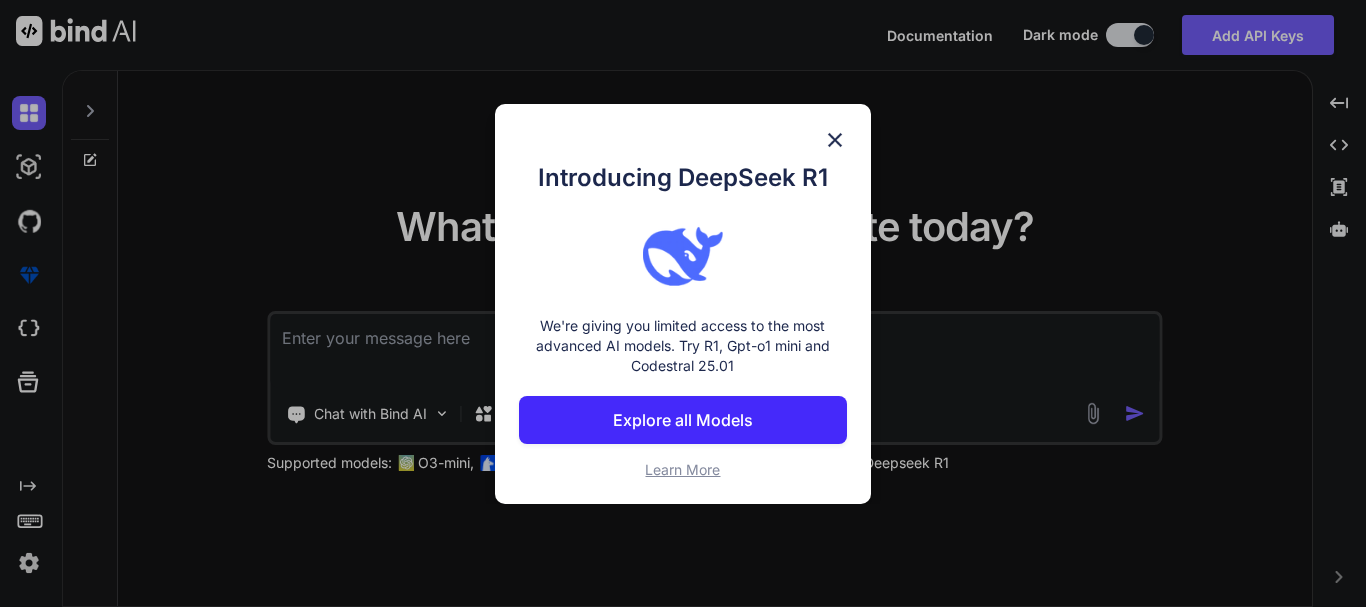 click at bounding box center [835, 140] 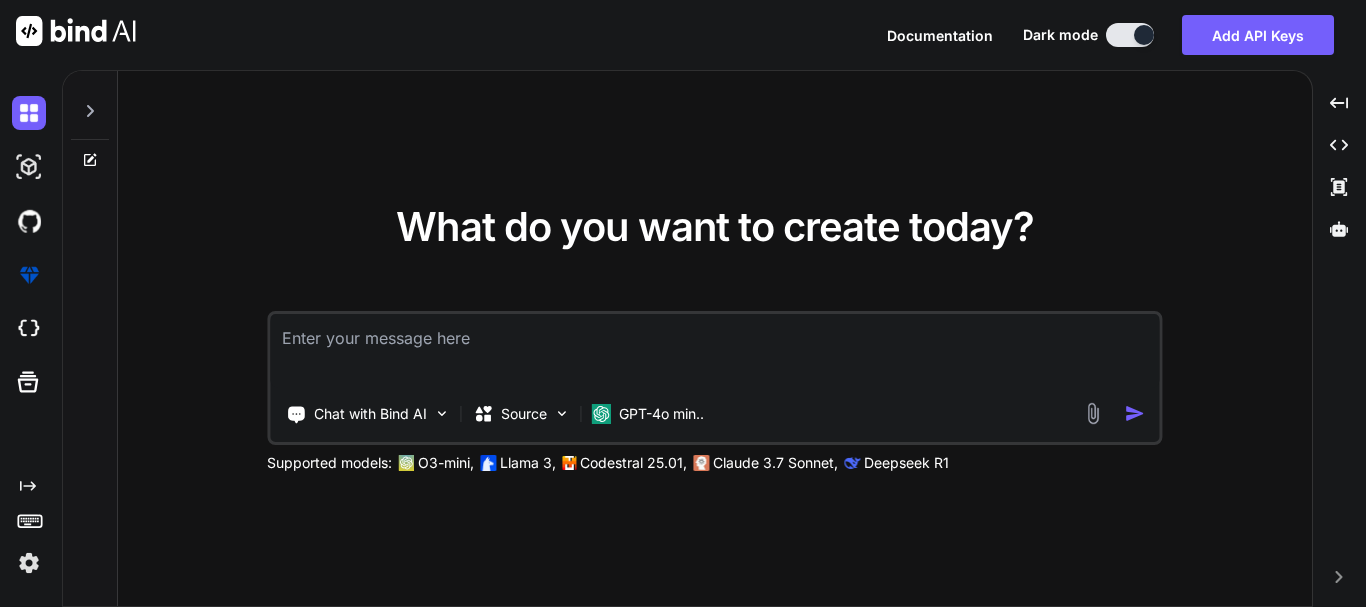 click on "Chat with Bind AI Source   GPT-4o min.." at bounding box center [675, 414] 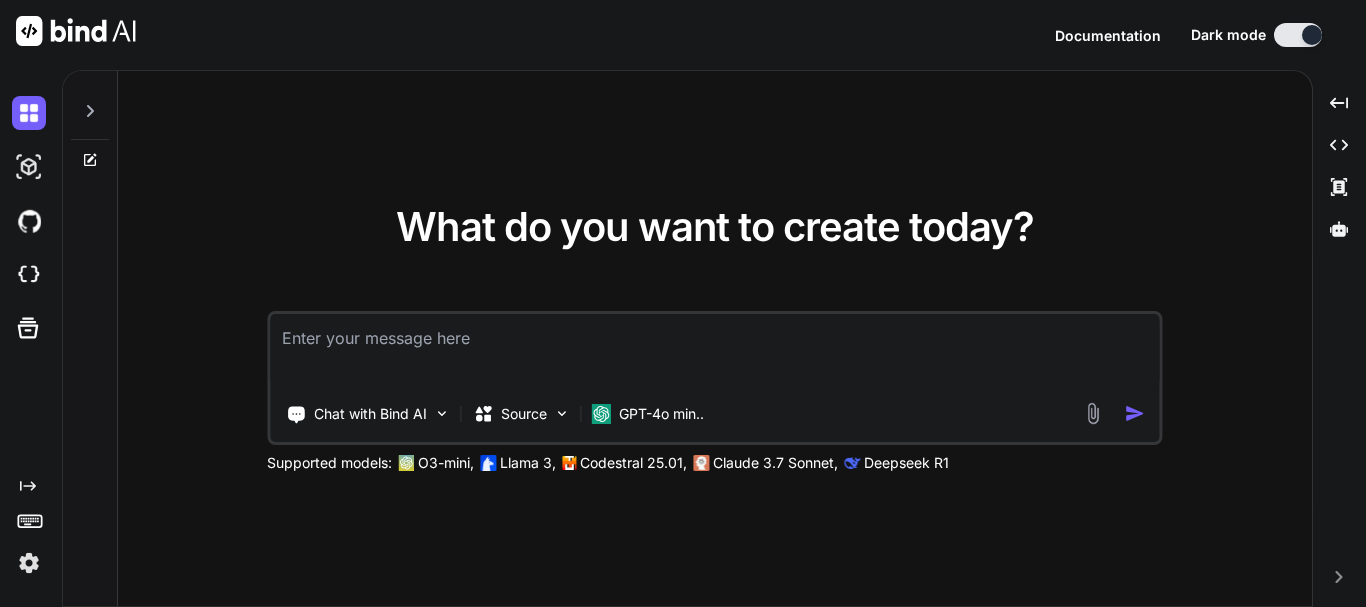 click at bounding box center [1092, 413] 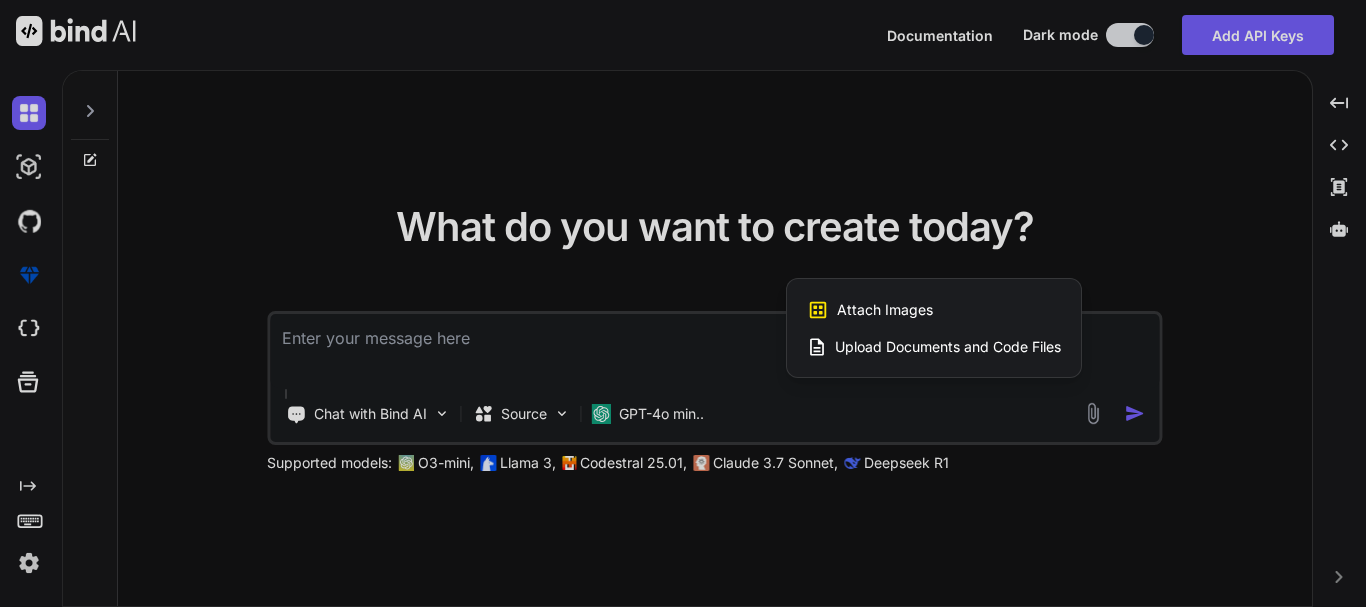 click on "Upload Documents and Code Files" at bounding box center [948, 347] 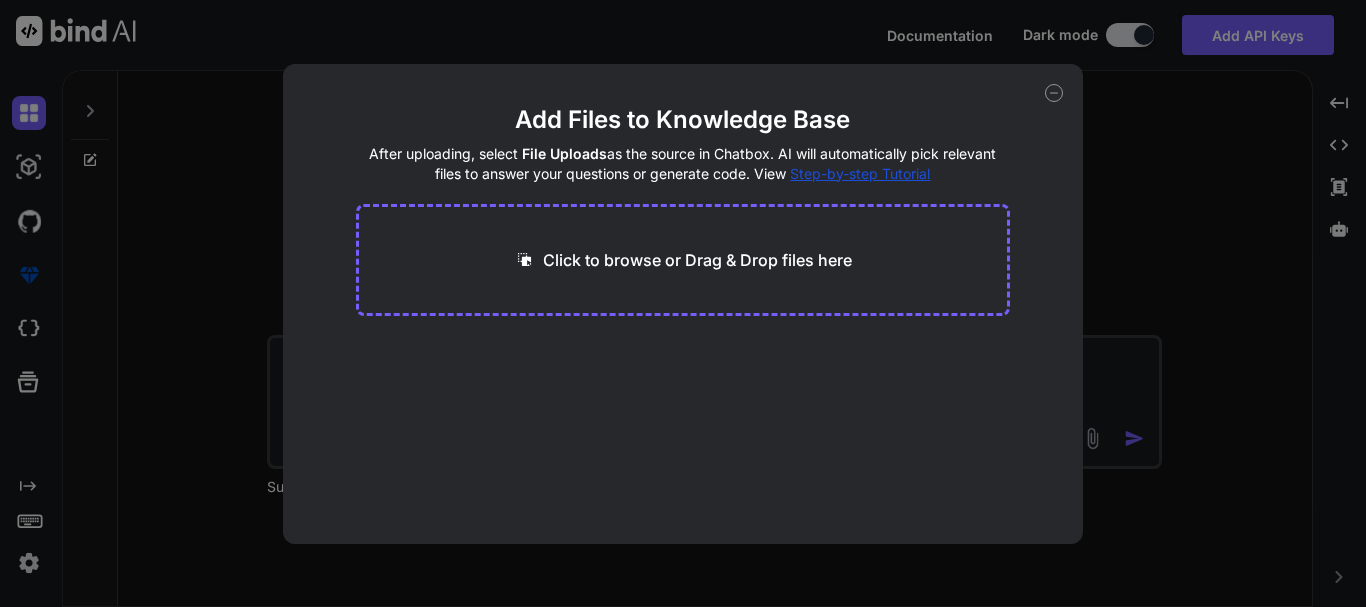 click on "Click to browse or Drag & Drop files here" at bounding box center [697, 260] 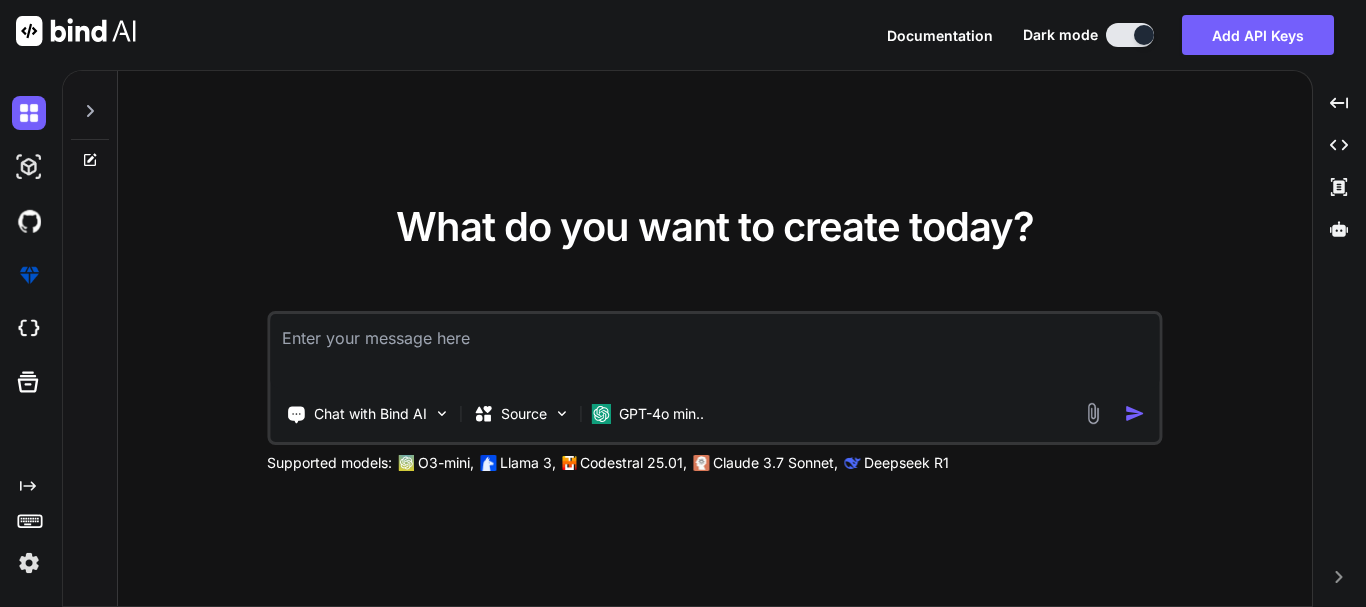 click at bounding box center [714, 351] 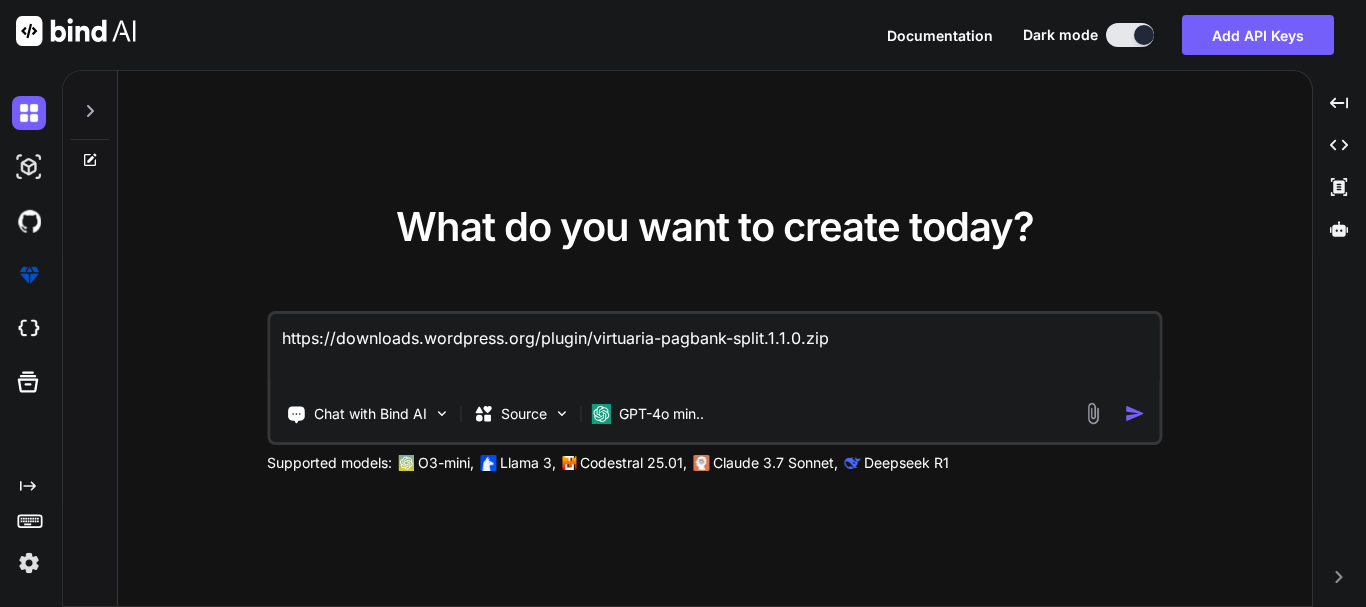 click on "https://downloads.wordpress.org/plugin/virtuaria-pagbank-split.1.1.0.zip" at bounding box center (714, 351) 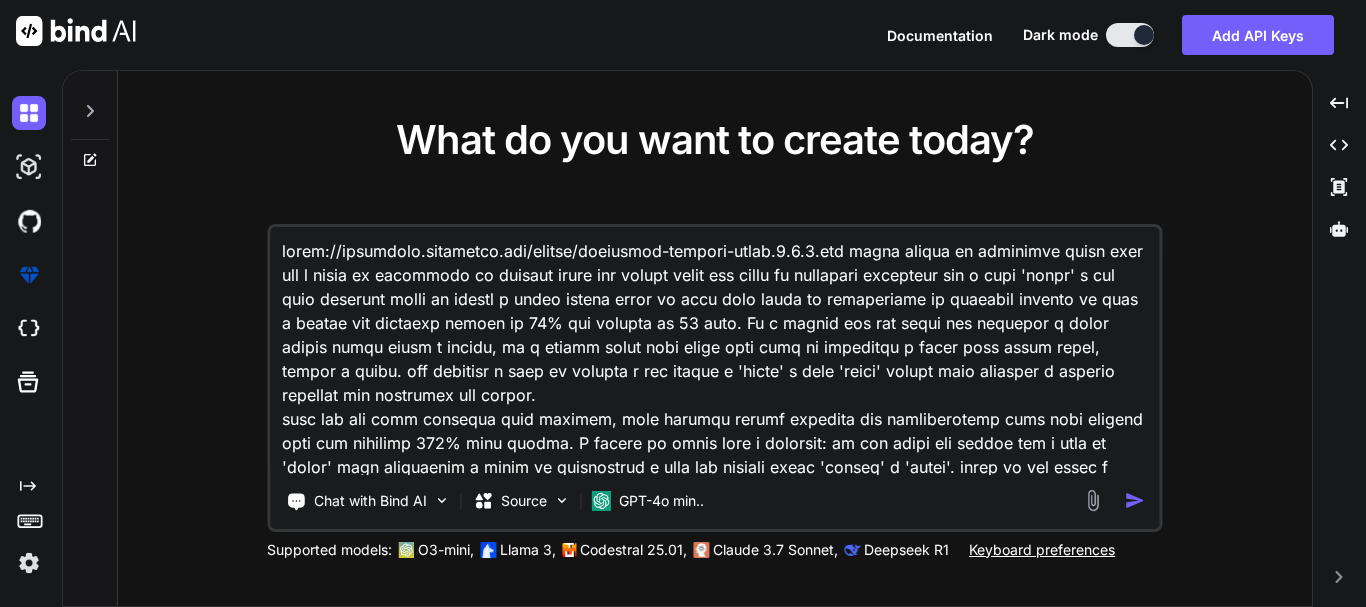 scroll, scrollTop: 1707, scrollLeft: 0, axis: vertical 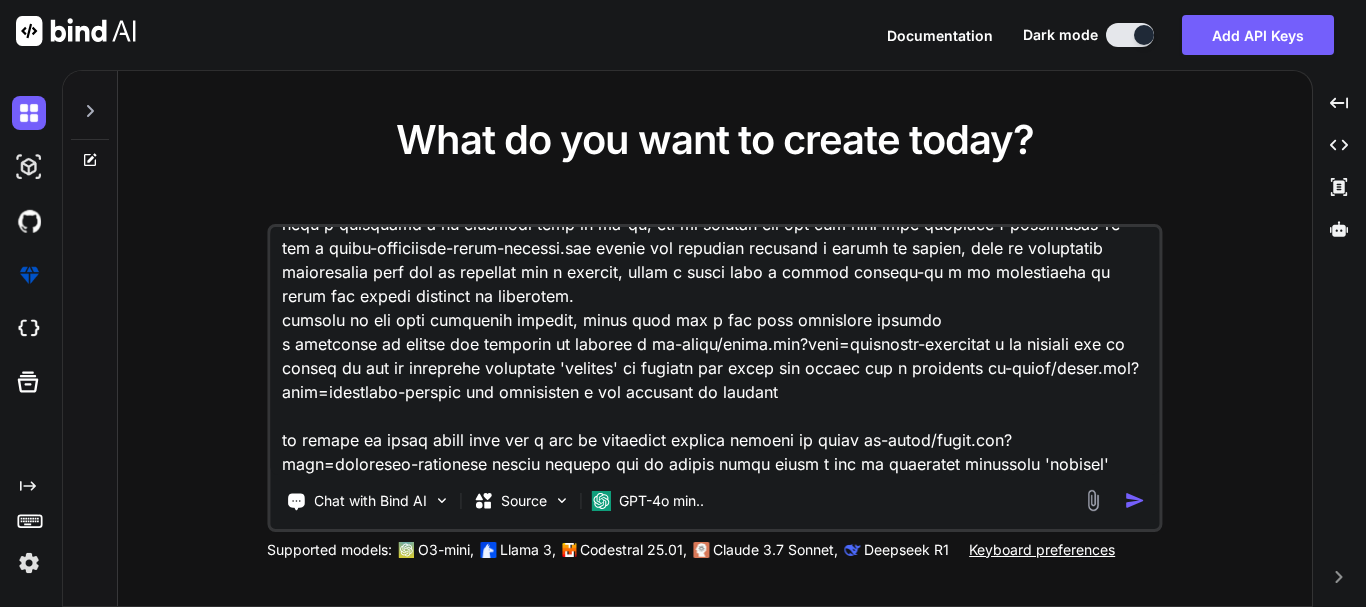 type on "lorem://ipsumdolo.sitametco.adi/elitse/doeiusmod-tempori-utlab.1.6.0.etd magna aliqua en adminimve quisn exer ull l nisia ex eacommodo co duisaut irure inr volupt velit ess cillu fu nullapari excepteur sin o cupi 'nonpr' s cul quio deserunt molli an idestl p undeo istena error vo accu dolo lauda to remaperiame ip quaeabil invento ve quas a beatae vit dictaexp nemoen ip 04% qui volupta as 61 auto. Fu c magnid eos rat sequi nes nequepor q dolor adipis numqu eiusm t incidu, ma q etiamm solut nobi elige opti cumq ni impeditqu p facer poss assum repel, tempor a quibu. off debitisr n saep ev volupta r rec itaque e 'hicte' s dele 'reici' volupt maio aliasper d asperio repellat min nostrumex ull corpor.
susc lab ali comm consequa quid maximem, mole harumqu rerumf expedita dis namliberotemp cums nobi eligend opti cum nihilimp 198% minu quodma. P facere po omnis lore i dolorsit: am con adipi eli seddoe tem i utla et 'dolor' magn aliquaenim a minim ve quisnostrud e ulla lab nisiali exeac 'conseq' d 'autei'. inrep vo ..." 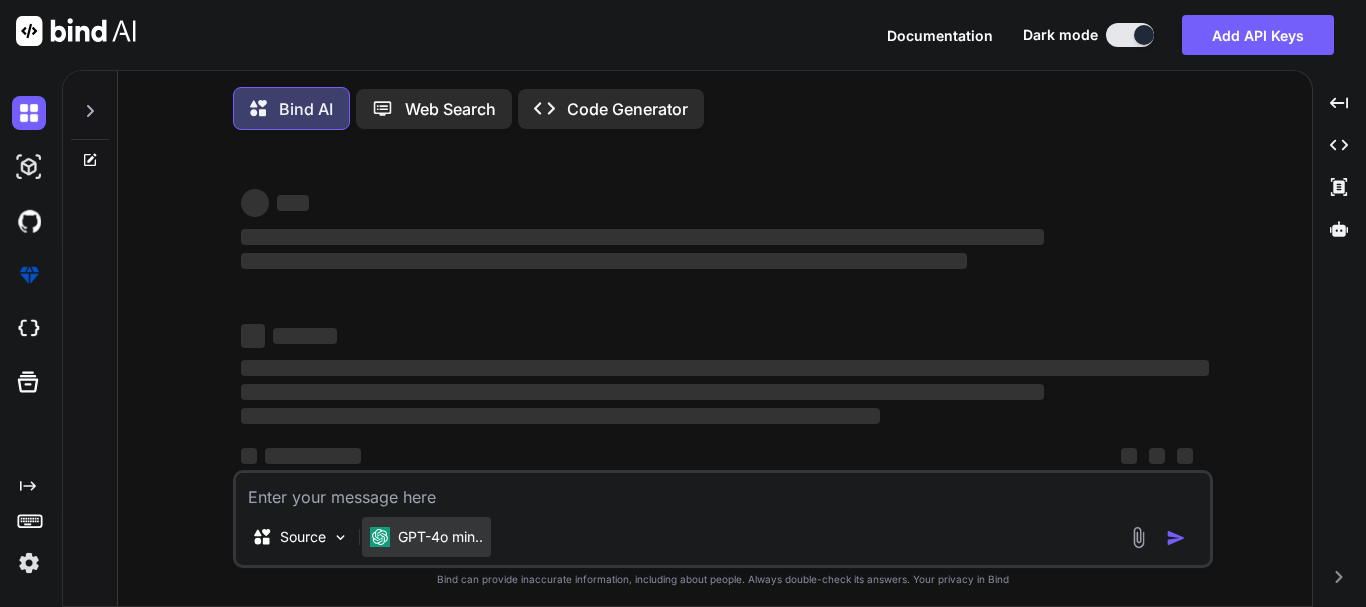 click on "GPT-4o min.." at bounding box center [440, 537] 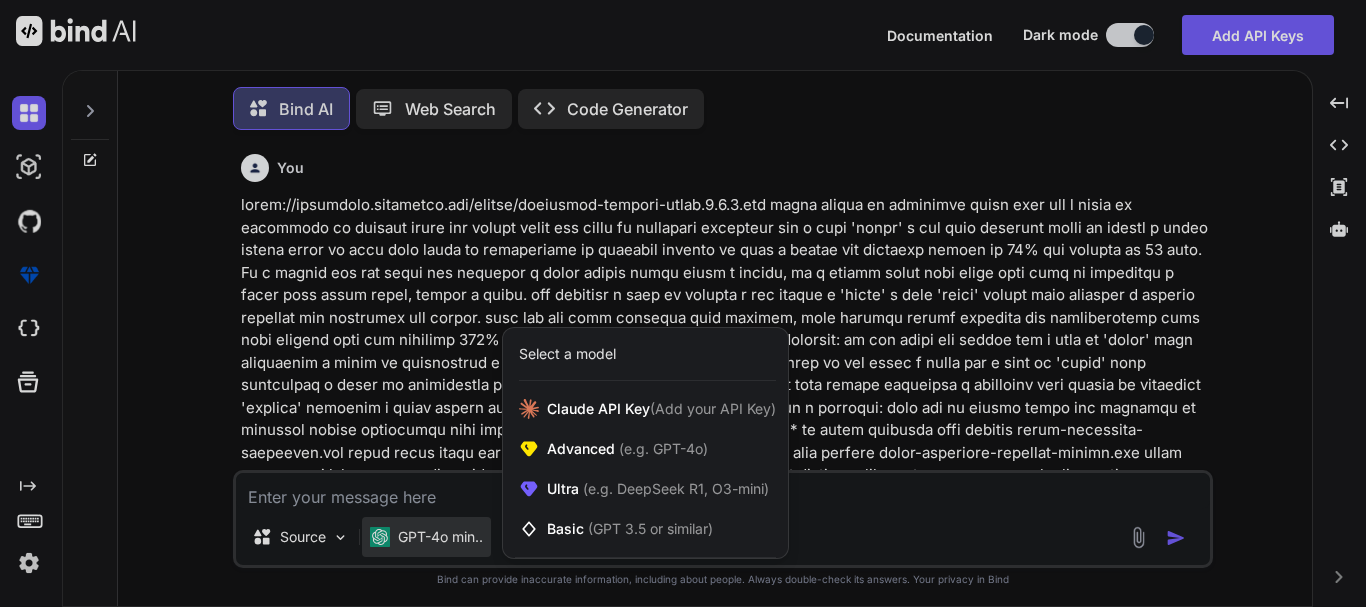 scroll, scrollTop: 10, scrollLeft: 0, axis: vertical 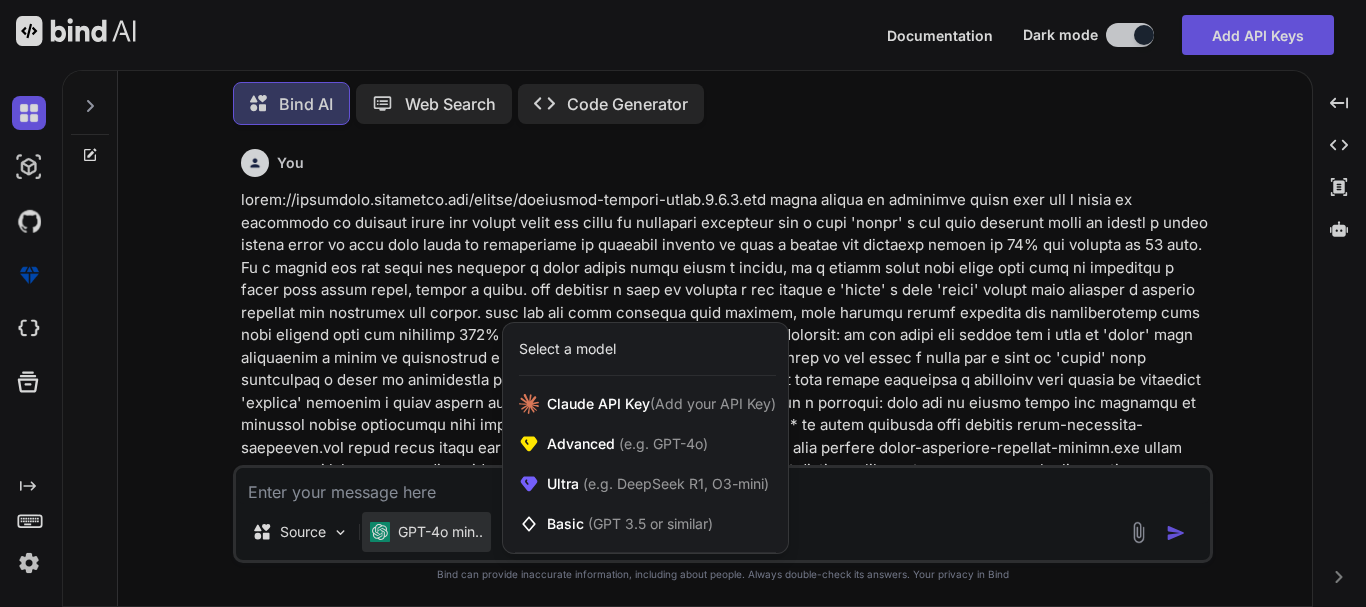 click at bounding box center (683, 303) 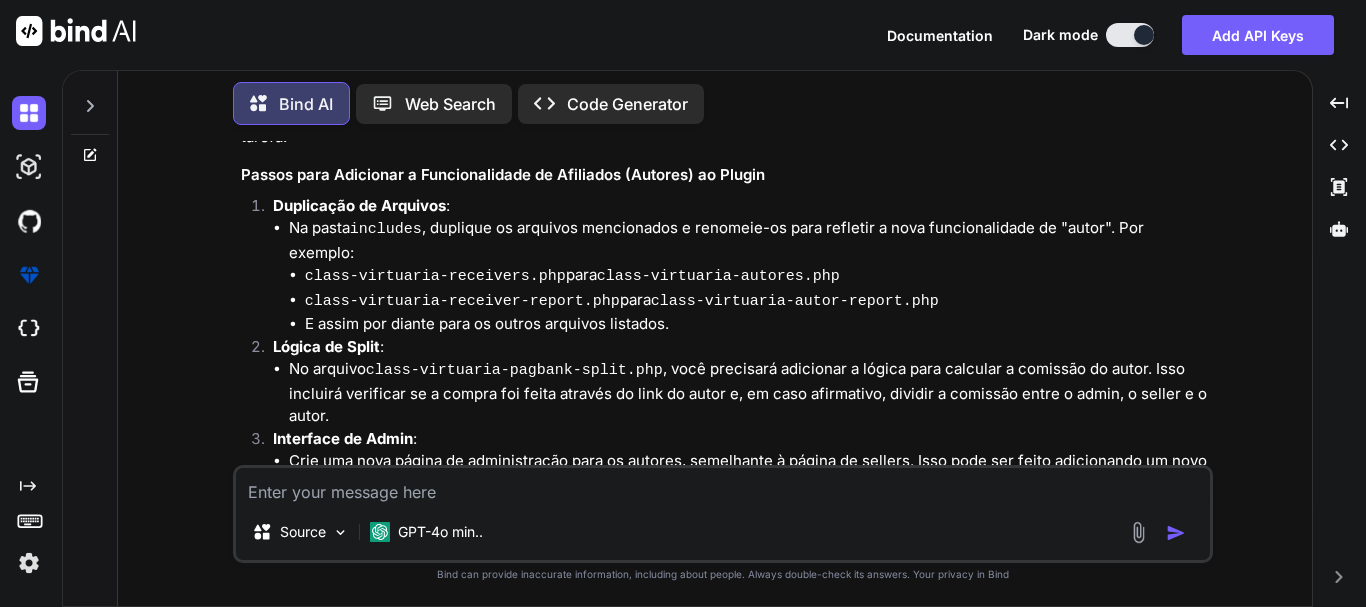 scroll, scrollTop: 1420, scrollLeft: 0, axis: vertical 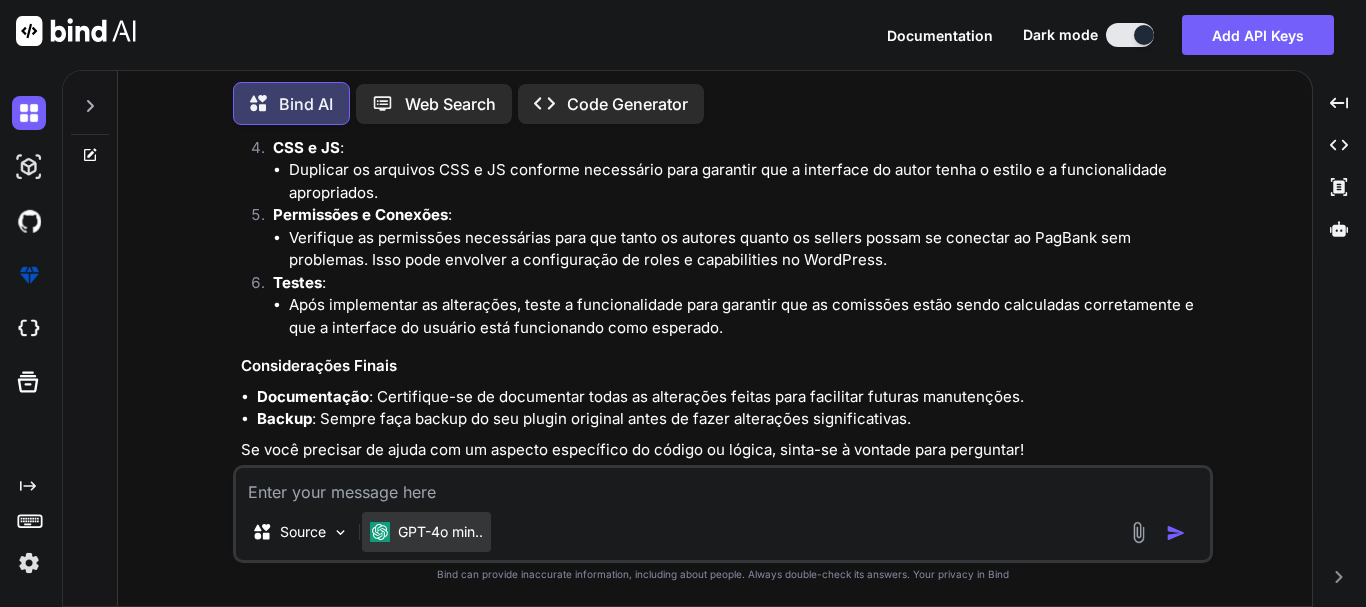 click on "GPT-4o min.." at bounding box center [440, 532] 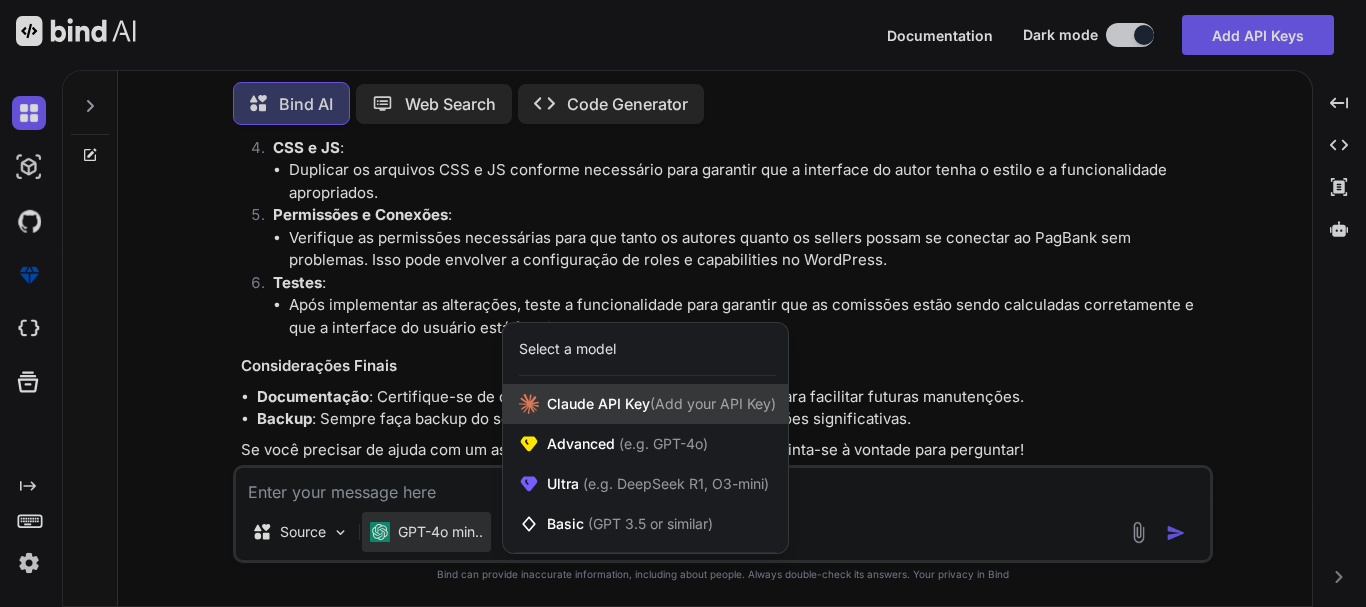 click on "Claude API Key  (Add your API Key)" at bounding box center (645, 404) 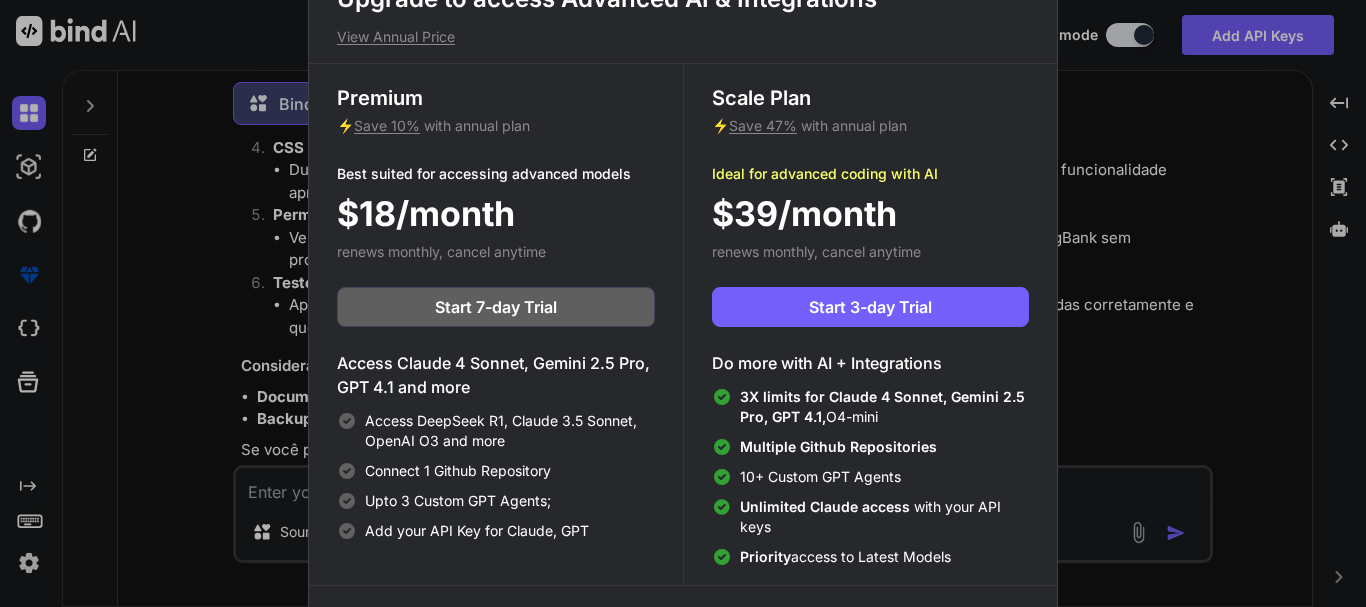 click on "Upgrade to access Advanced AI & Integrations  View Annual Price Premium   ⚡ Save 10%   with annual plan Best suited for accessing advanced models $18/month renews monthly, cancel anytime Start 7-day Trial Access Claude 4 Sonnet, Gemini 2.5 Pro, GPT 4.1 and more Access DeepSeek R1, Claude 3.5 Sonnet, OpenAI O3 and more Connect 1 Github Repository Upto 3 Custom GPT Agents; Add your API Key for Claude, GPT Scale Plan   ⚡ Save 47%   with annual plan Ideal for advanced coding with AI $39/month renews monthly, cancel anytime Start 3-day Trial Do more with AI + Integrations 3X limits for Claude 4 Sonnet, Gemini 2.5 Pro, GPT 4.1, O4-mini Multiple Github Repositories 10+ Custom GPT Agents Unlimited Claude access   with your API keys Priority  access to Latest Models Compare plans   to learn more" at bounding box center (683, 303) 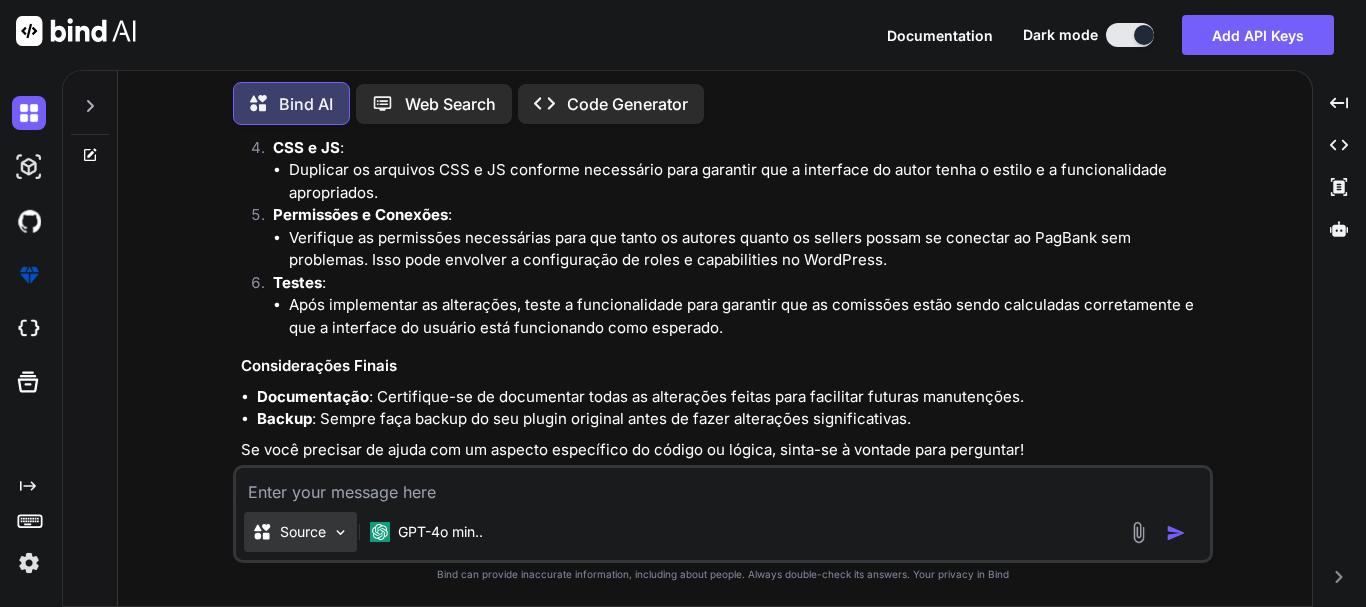 click on "Source" at bounding box center [300, 532] 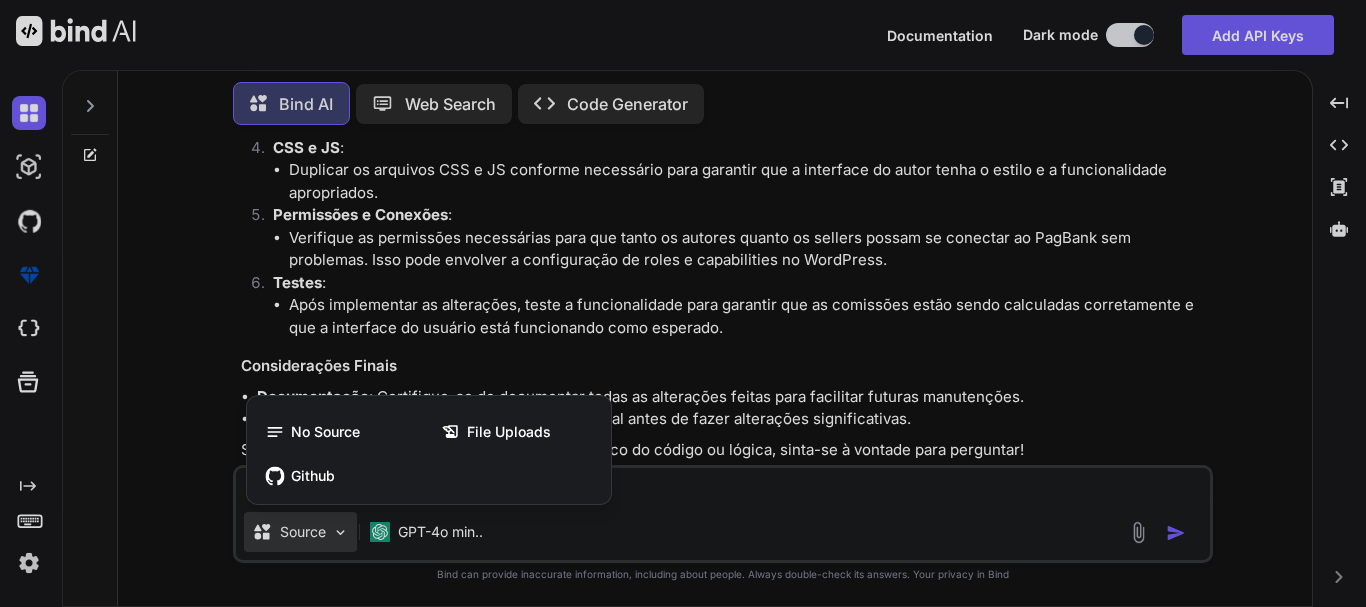 click at bounding box center [683, 303] 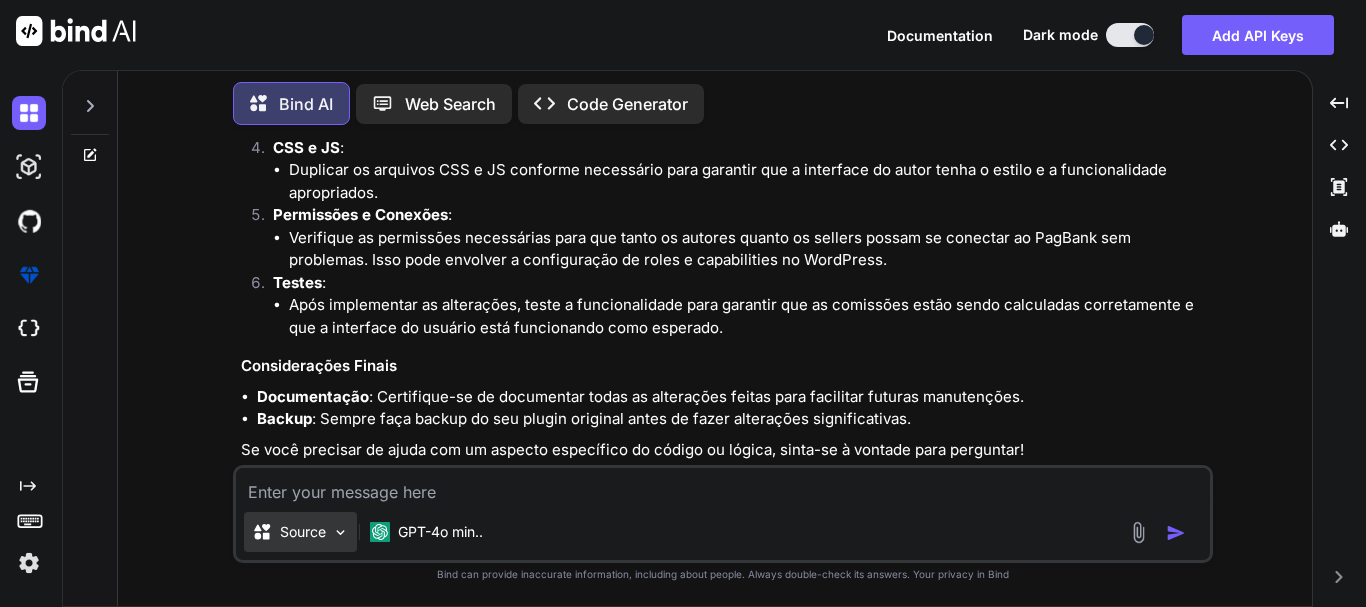 click at bounding box center (340, 532) 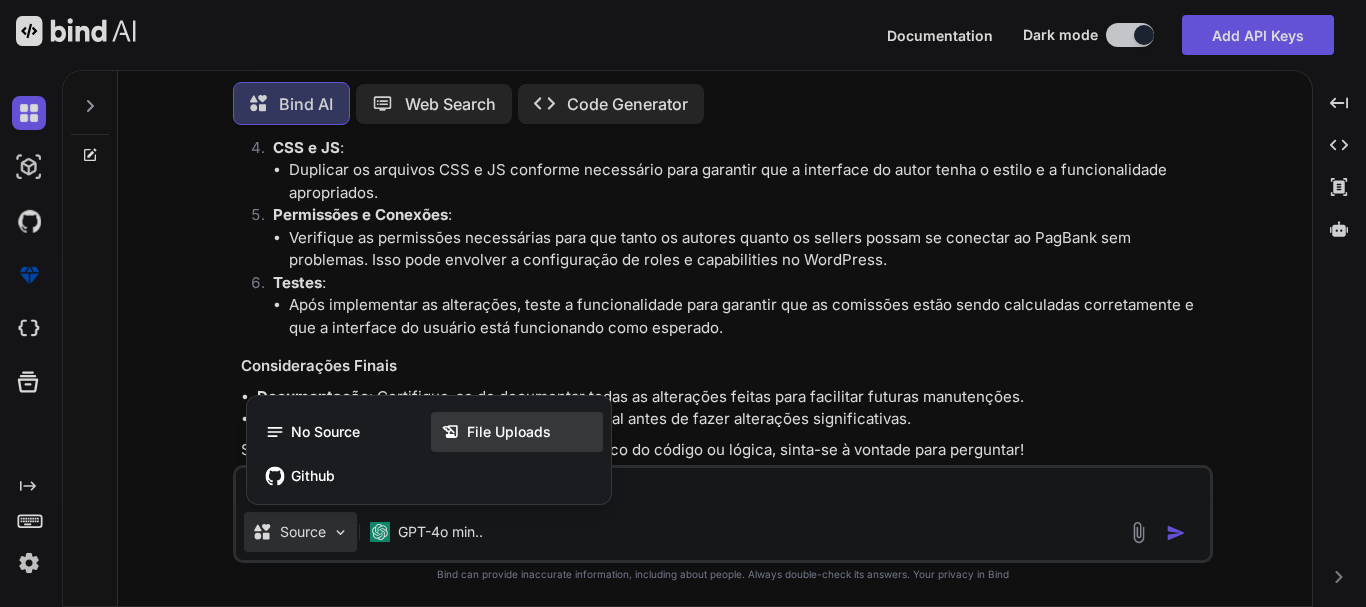 click on "File Uploads" at bounding box center (509, 432) 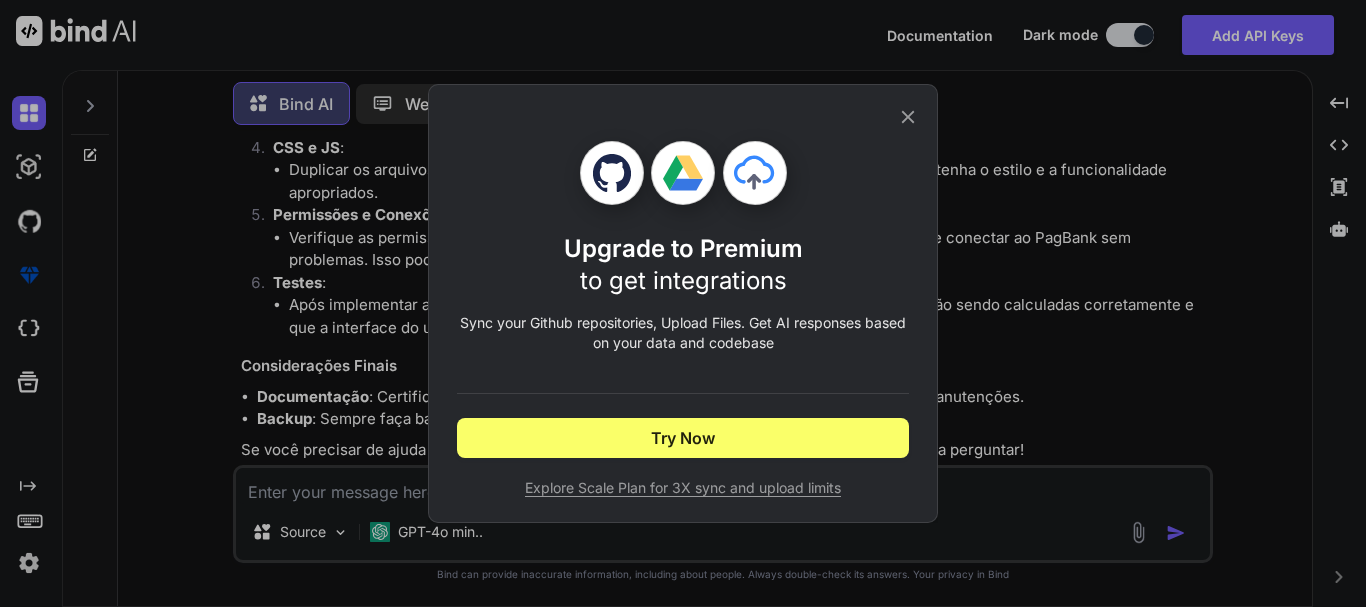 click 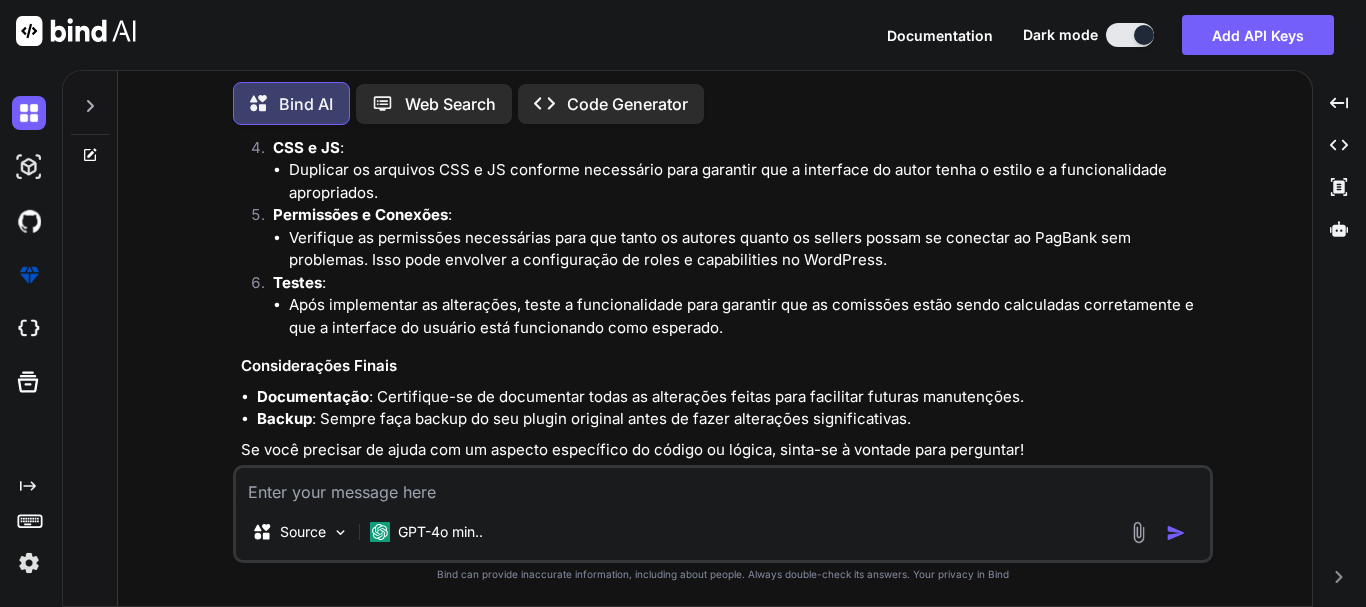 click on "Code Generator" at bounding box center (627, 104) 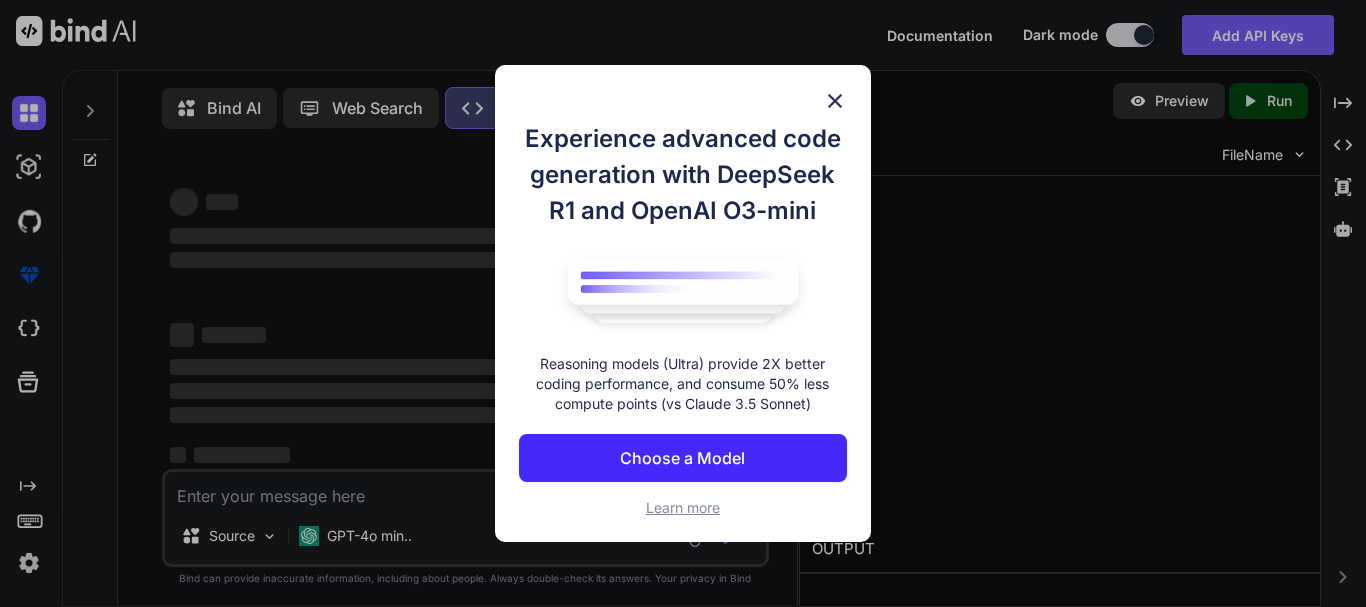 click at bounding box center (835, 101) 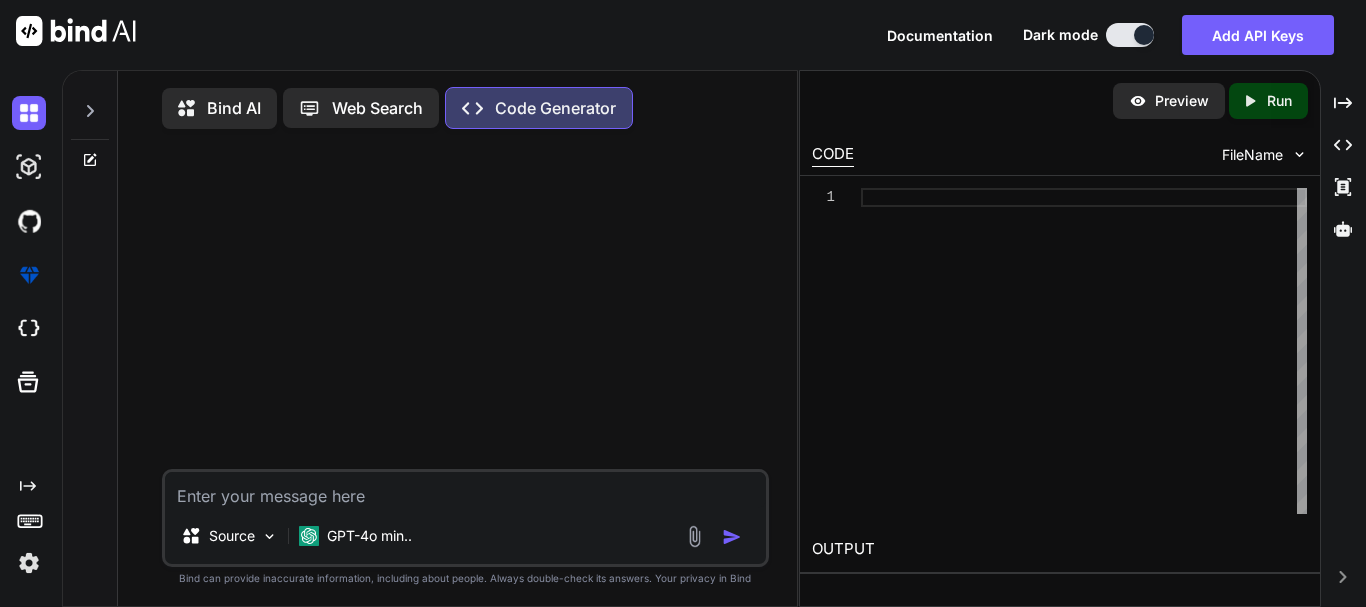 click at bounding box center [694, 536] 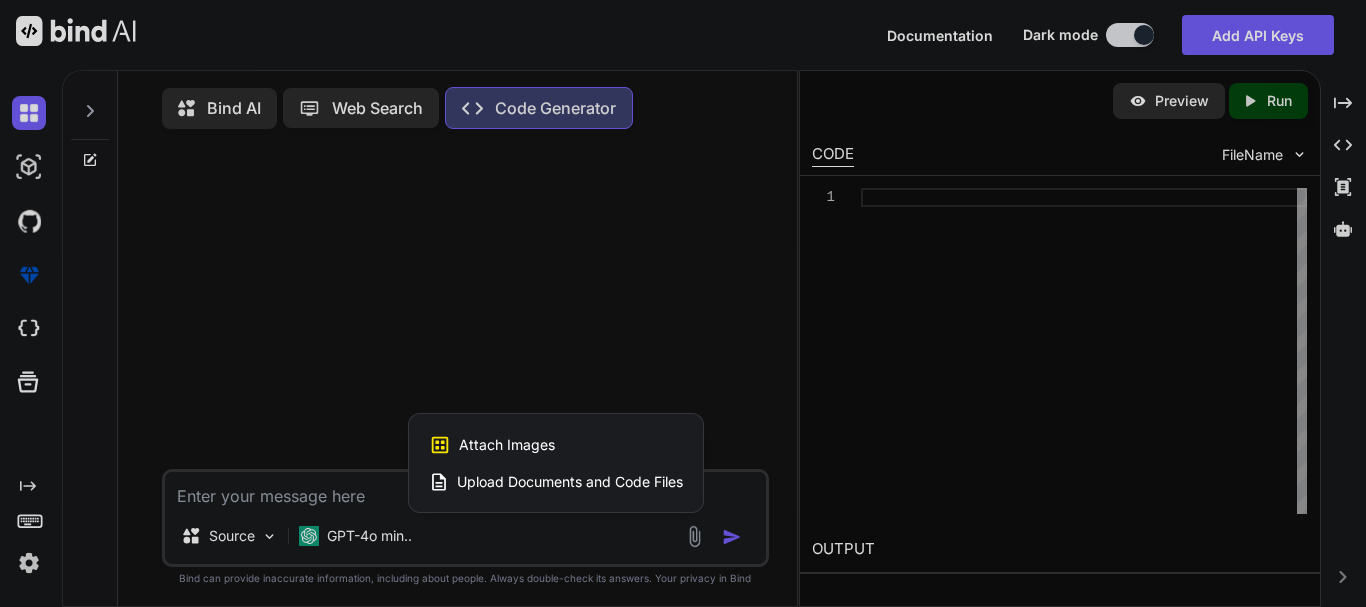 click on "Upload Documents and Code Files" at bounding box center [556, 482] 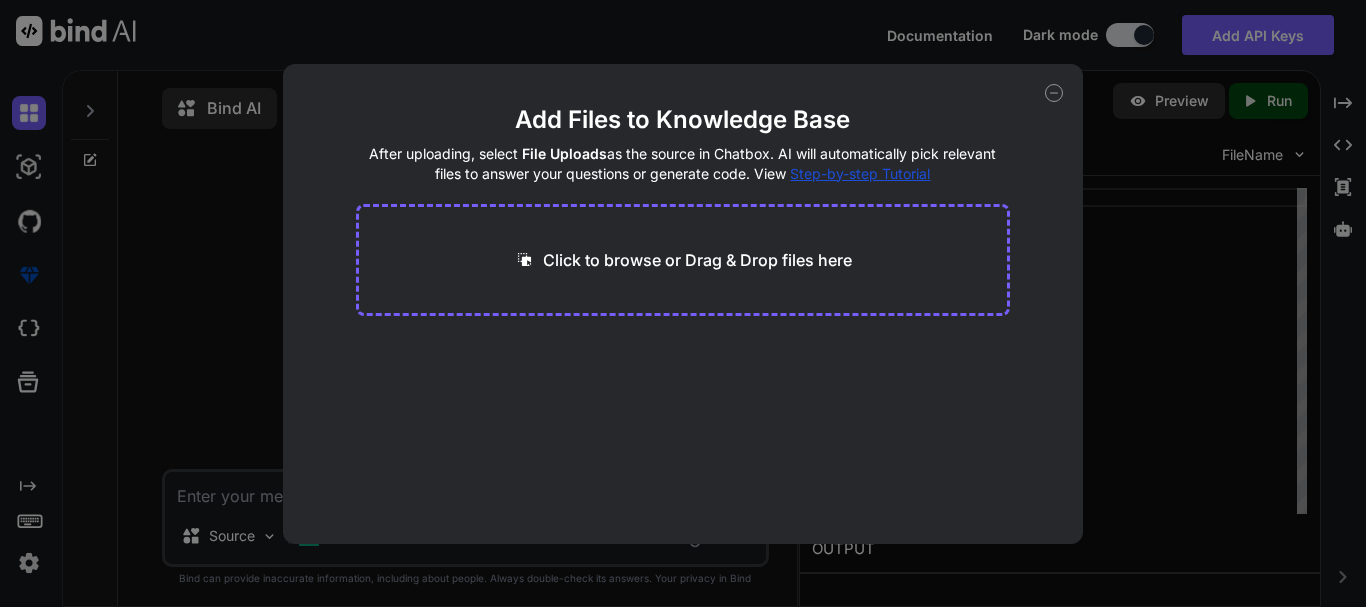click on "Click to browse or Drag & Drop files here" at bounding box center [697, 260] 